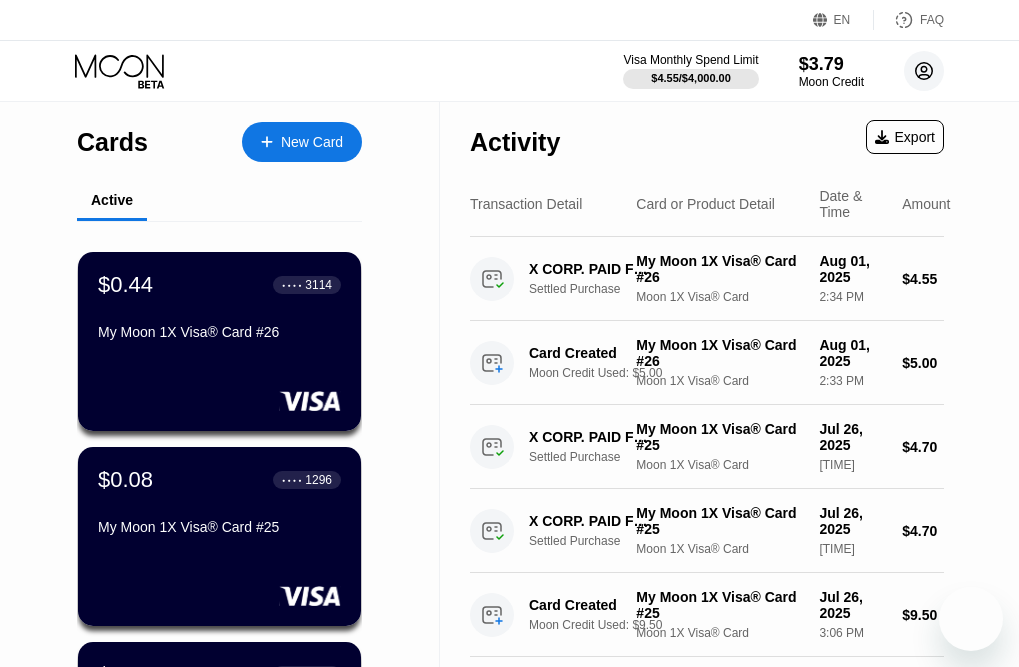 scroll, scrollTop: 0, scrollLeft: 0, axis: both 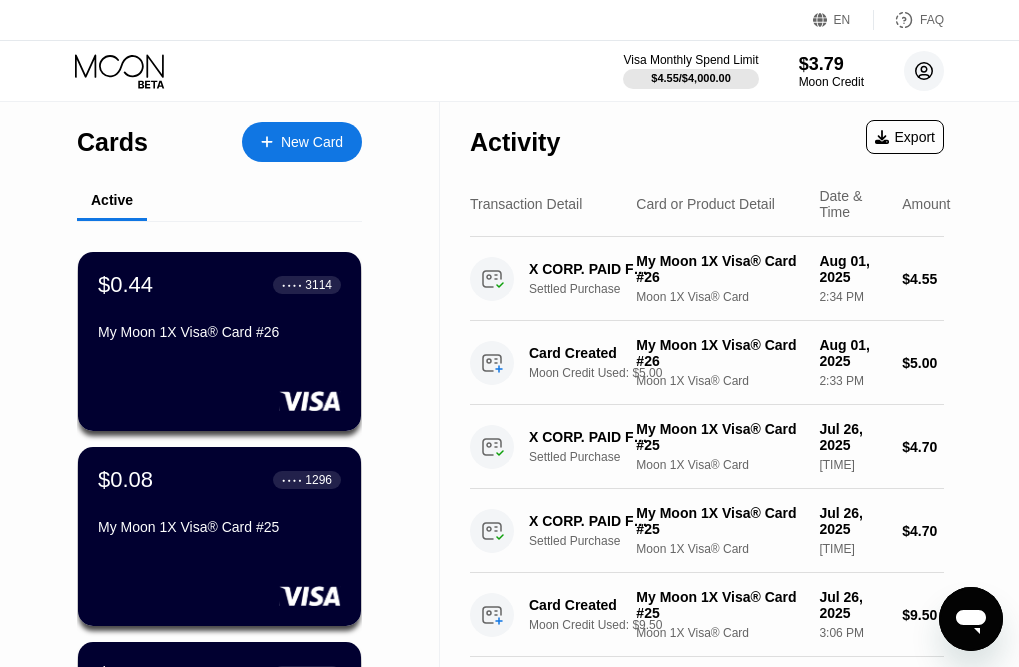 click 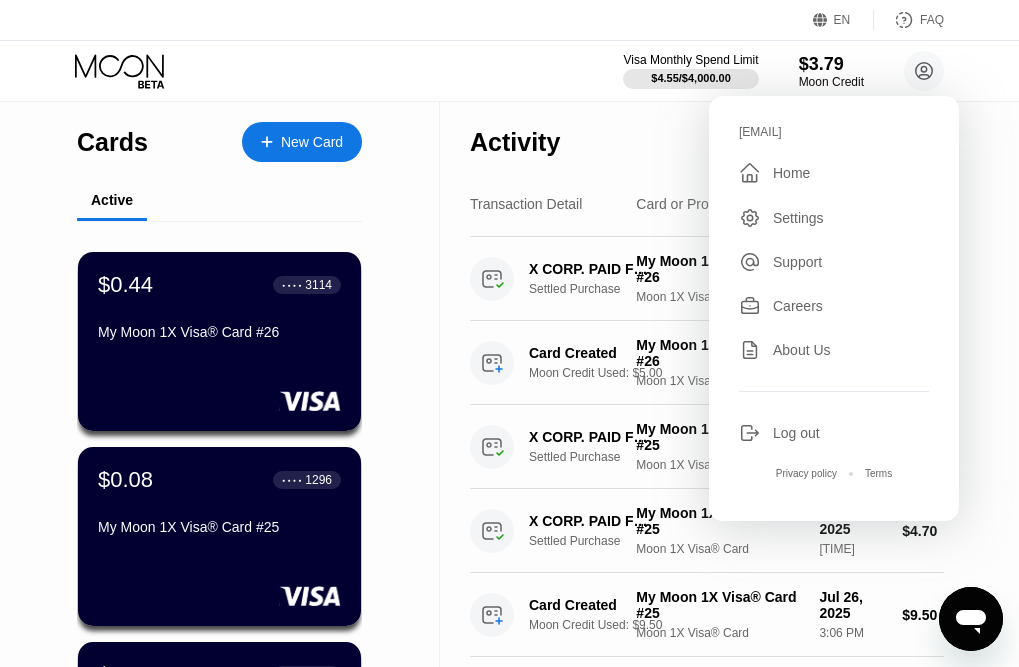 click on "Visa Monthly Spend Limit $4.55 / $4,000.00 $3.79 Moon Credit nicoleskeen1903@mailkv.com  Home Settings Support Careers About Us Log out Privacy policy Terms" at bounding box center (509, 71) 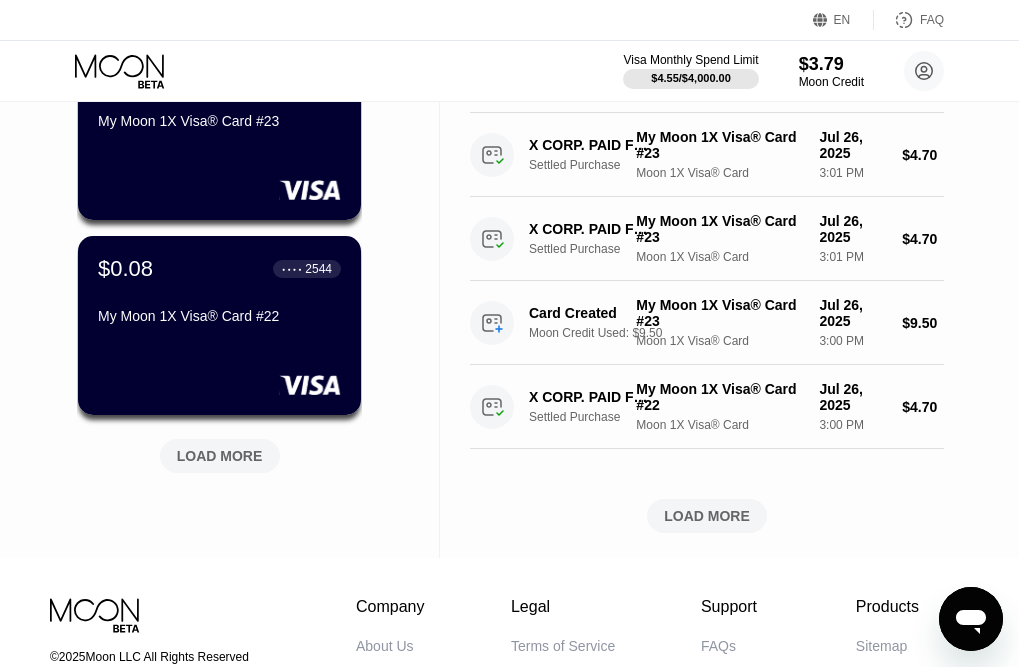 scroll, scrollTop: 800, scrollLeft: 0, axis: vertical 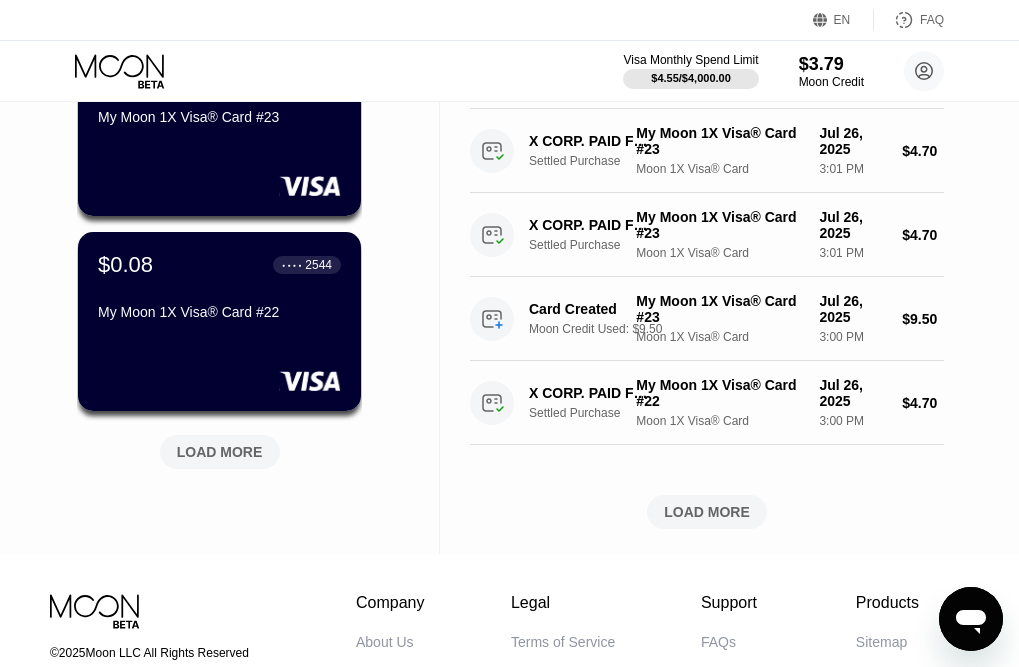 click on "LOAD MORE" at bounding box center [220, 452] 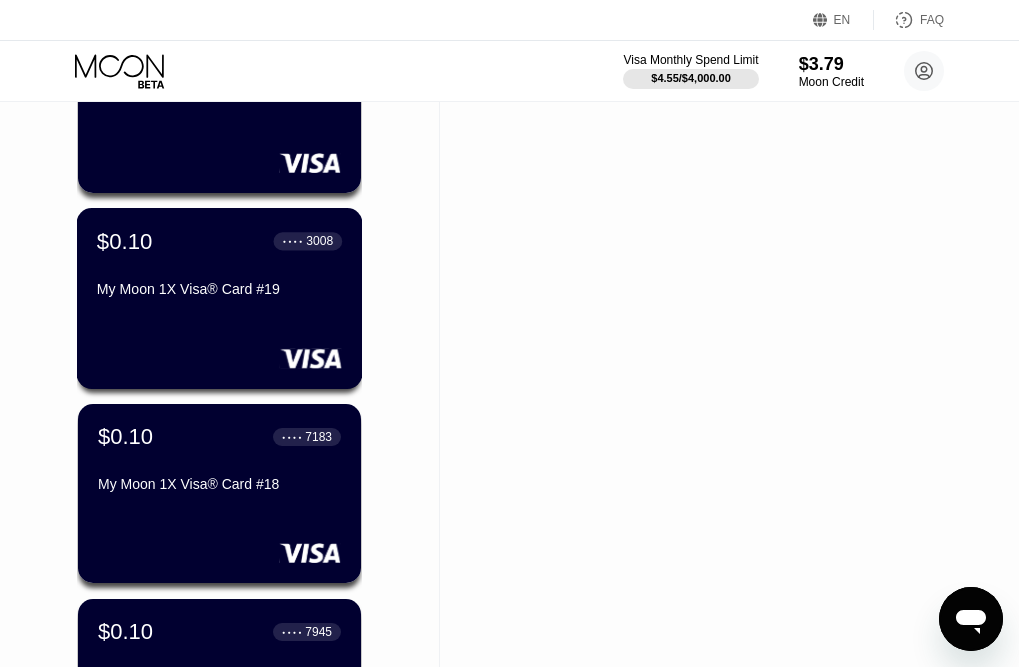 scroll, scrollTop: 1700, scrollLeft: 0, axis: vertical 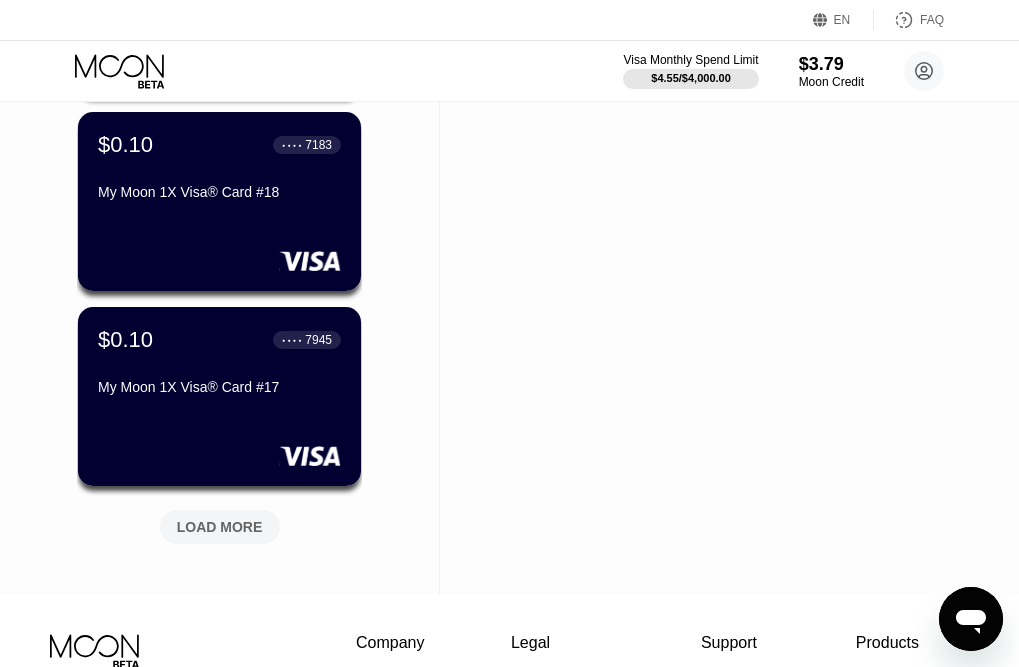 click on "LOAD MORE" at bounding box center [220, 527] 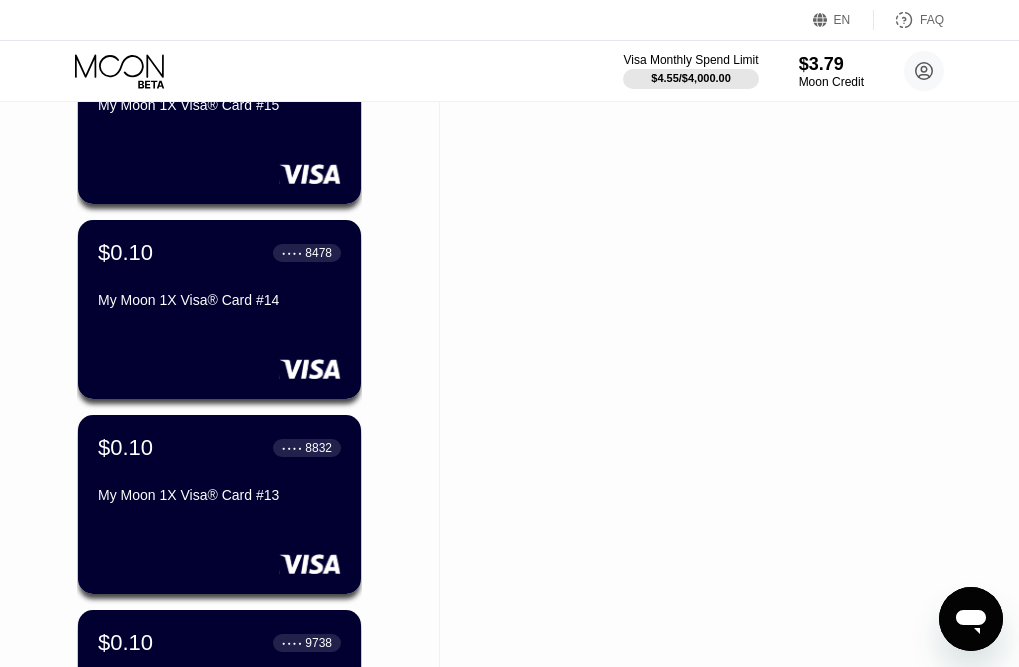 scroll, scrollTop: 2600, scrollLeft: 0, axis: vertical 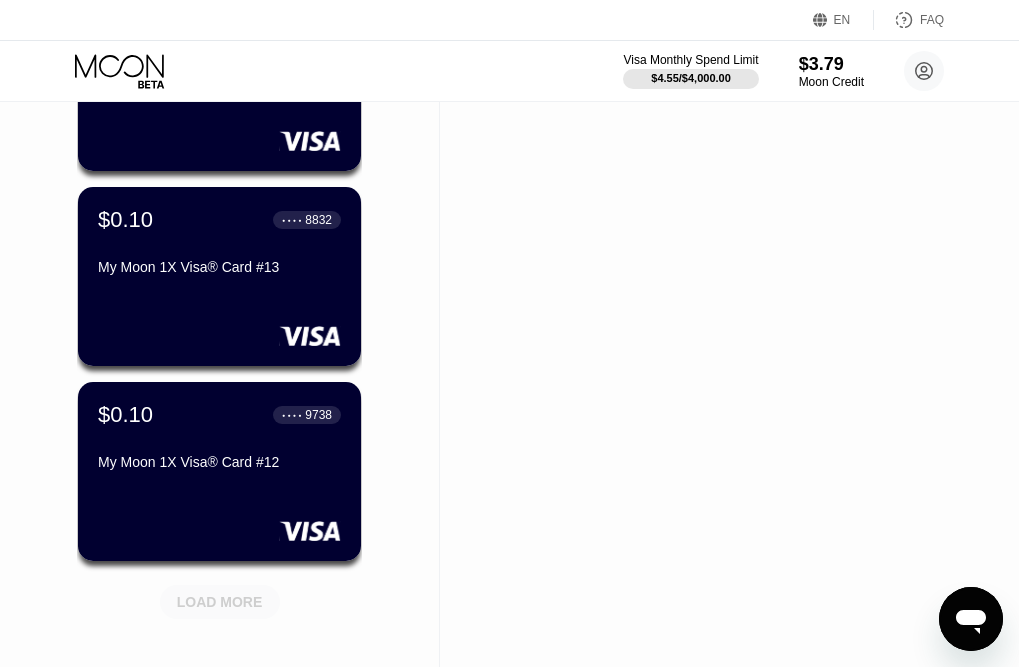 click on "LOAD MORE" at bounding box center [220, 602] 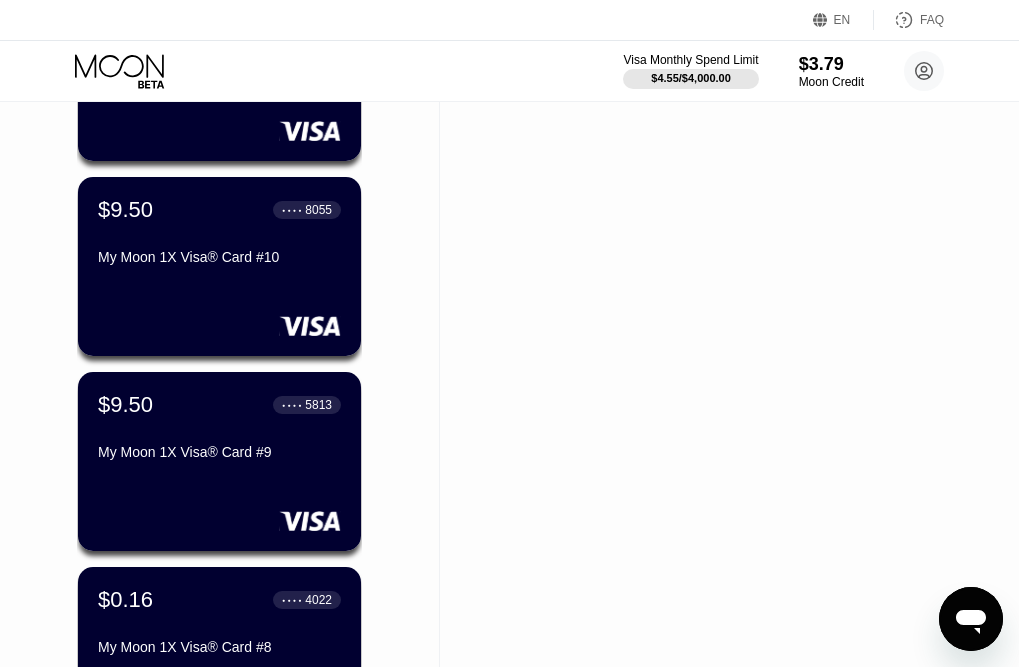 scroll, scrollTop: 3200, scrollLeft: 0, axis: vertical 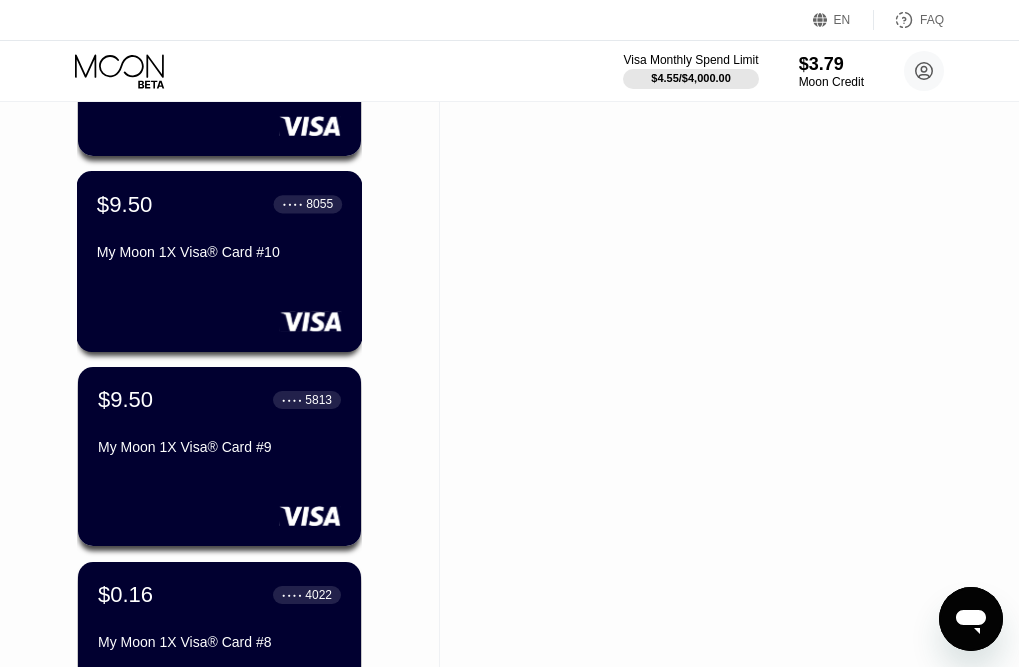 click on "My Moon 1X Visa® Card #10" at bounding box center [219, 252] 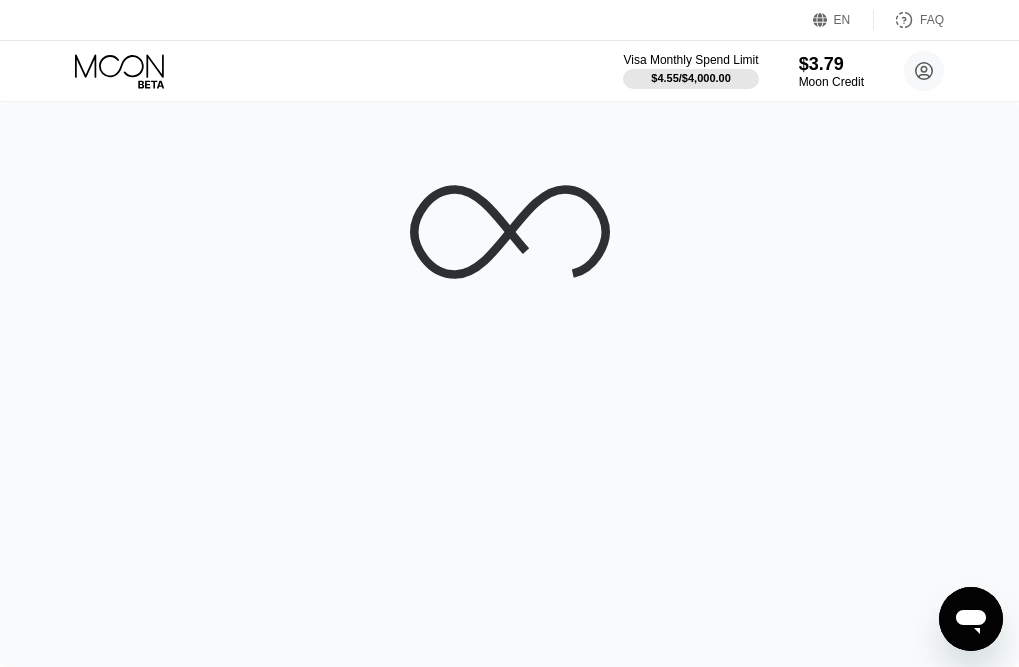 scroll, scrollTop: 0, scrollLeft: 0, axis: both 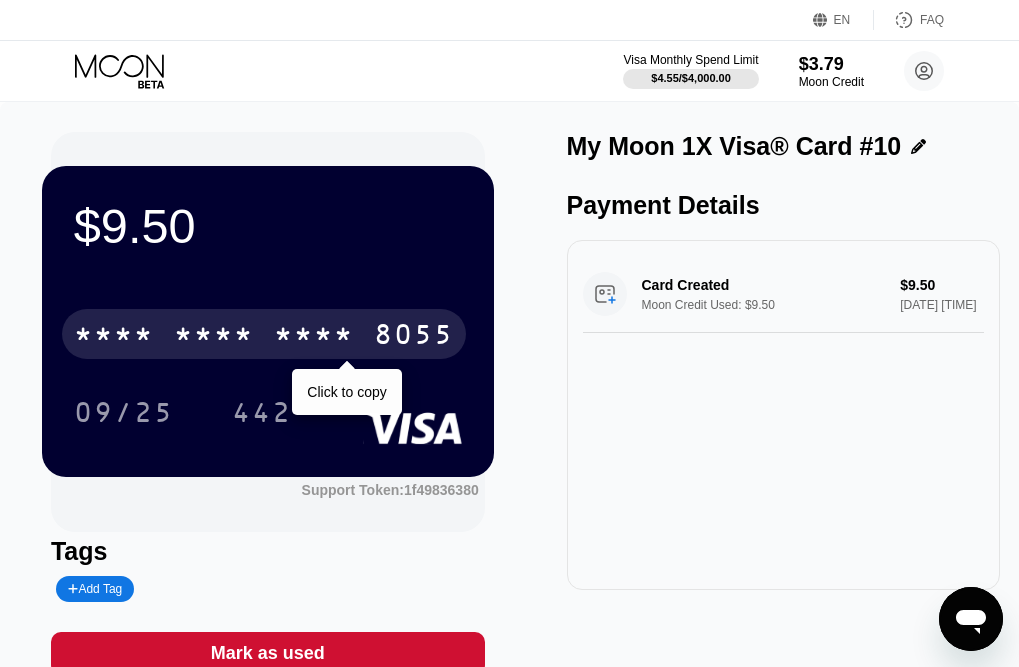 drag, startPoint x: 298, startPoint y: 328, endPoint x: 975, endPoint y: 413, distance: 682.3152 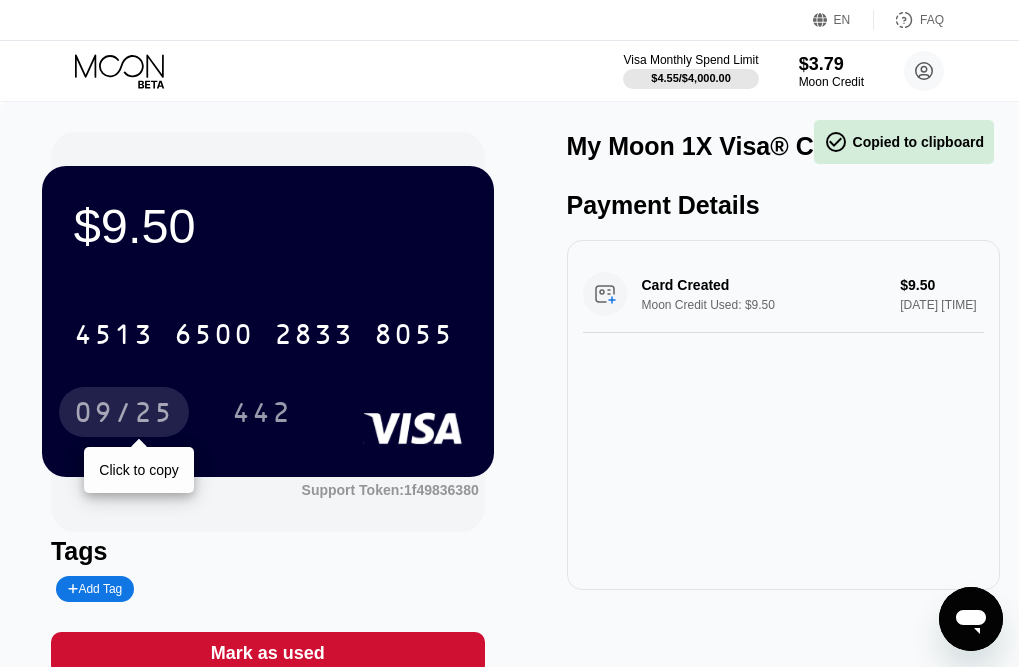 click on "09/25" at bounding box center (124, 415) 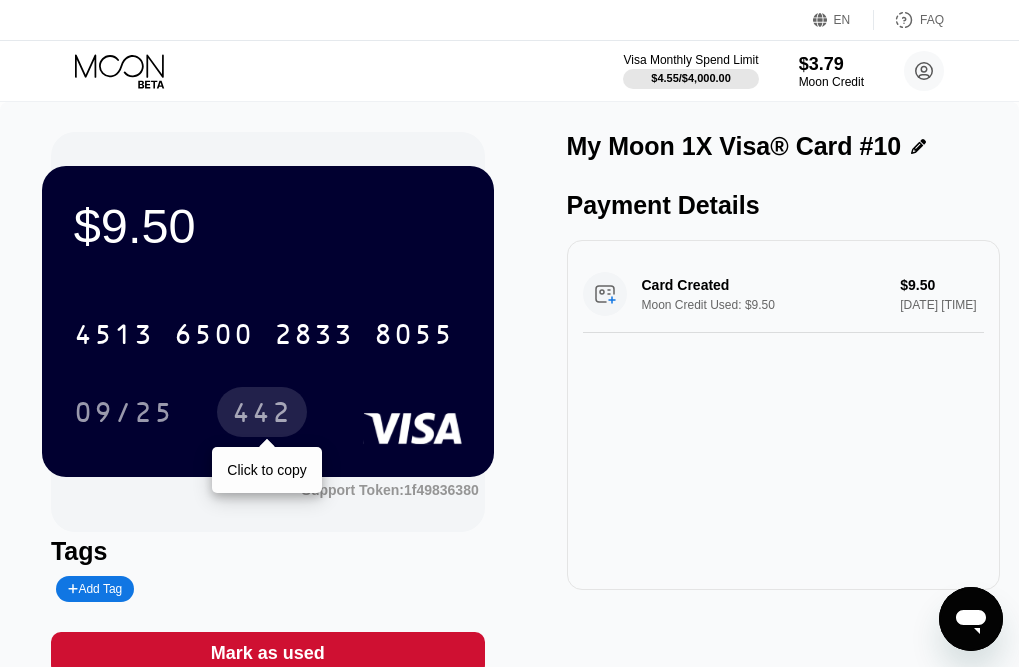 drag, startPoint x: 254, startPoint y: 428, endPoint x: 682, endPoint y: 421, distance: 428.05725 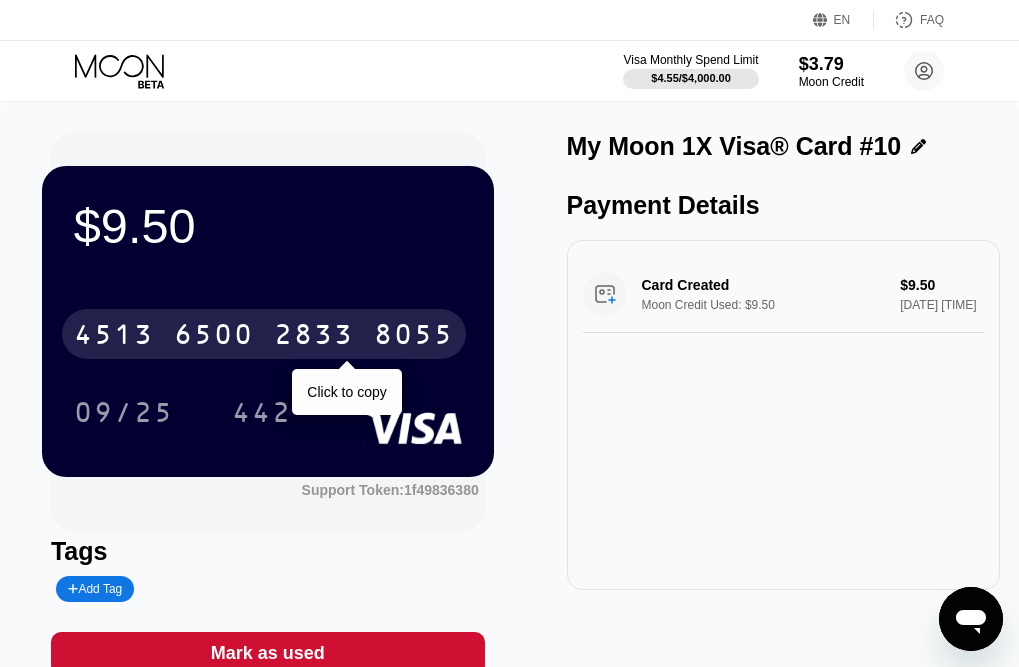 click on "6500" at bounding box center [214, 337] 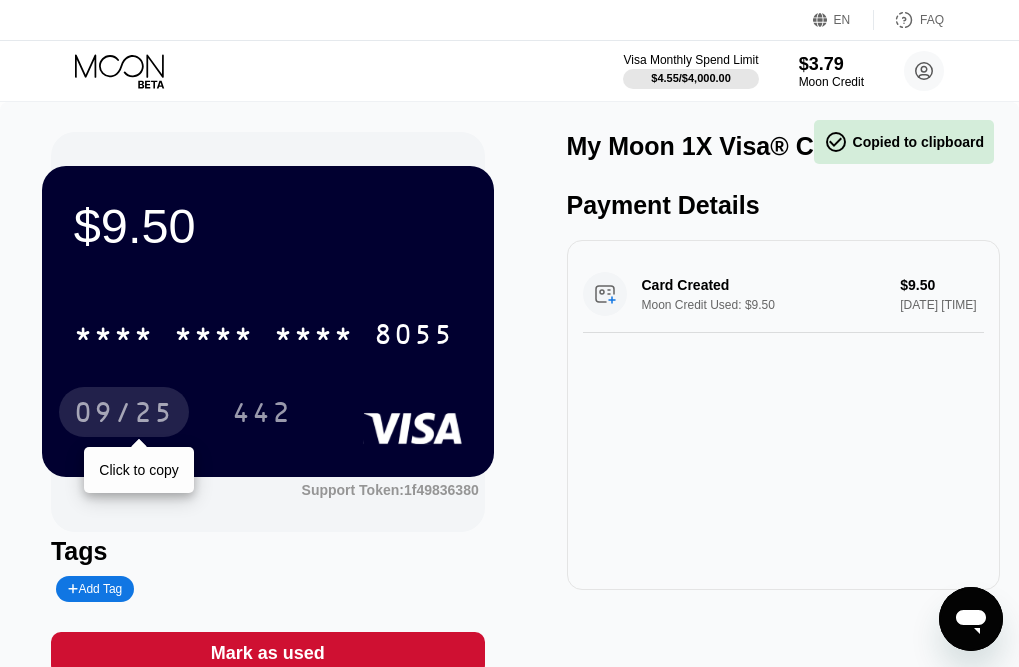 drag, startPoint x: 132, startPoint y: 420, endPoint x: 929, endPoint y: 421, distance: 797.0006 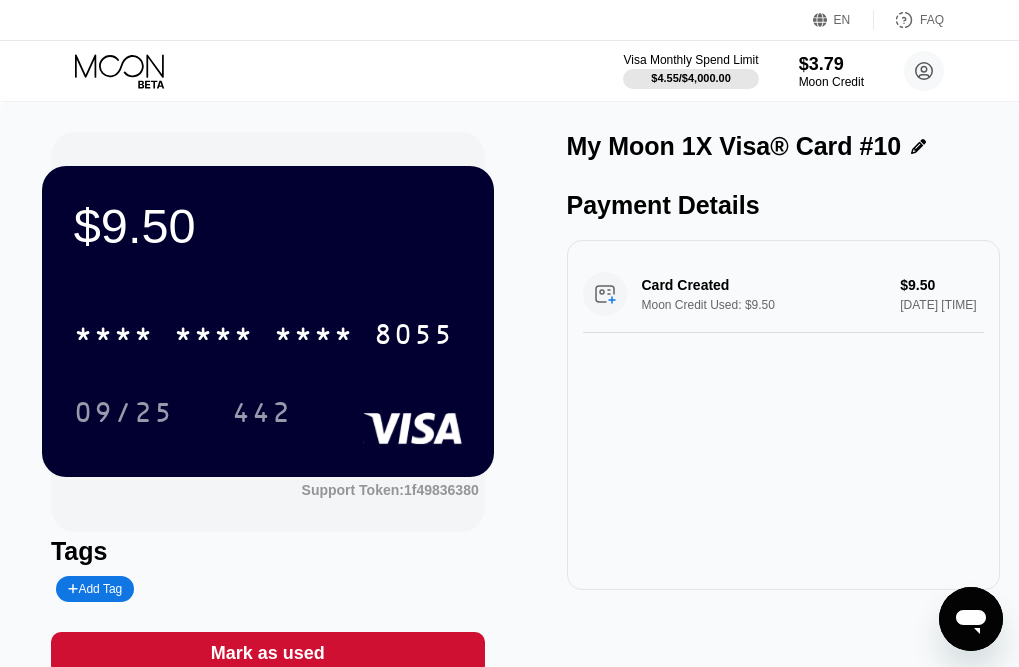 click on "* * * * * * * * * * * * 8055 09/25 442" at bounding box center (268, 353) 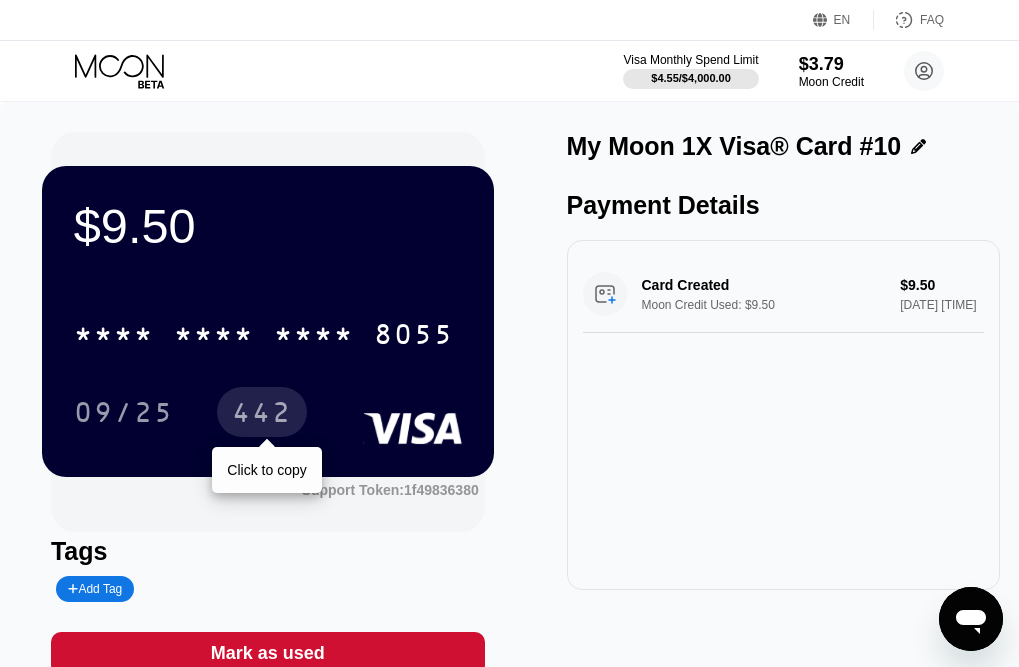 click on "442" at bounding box center [262, 415] 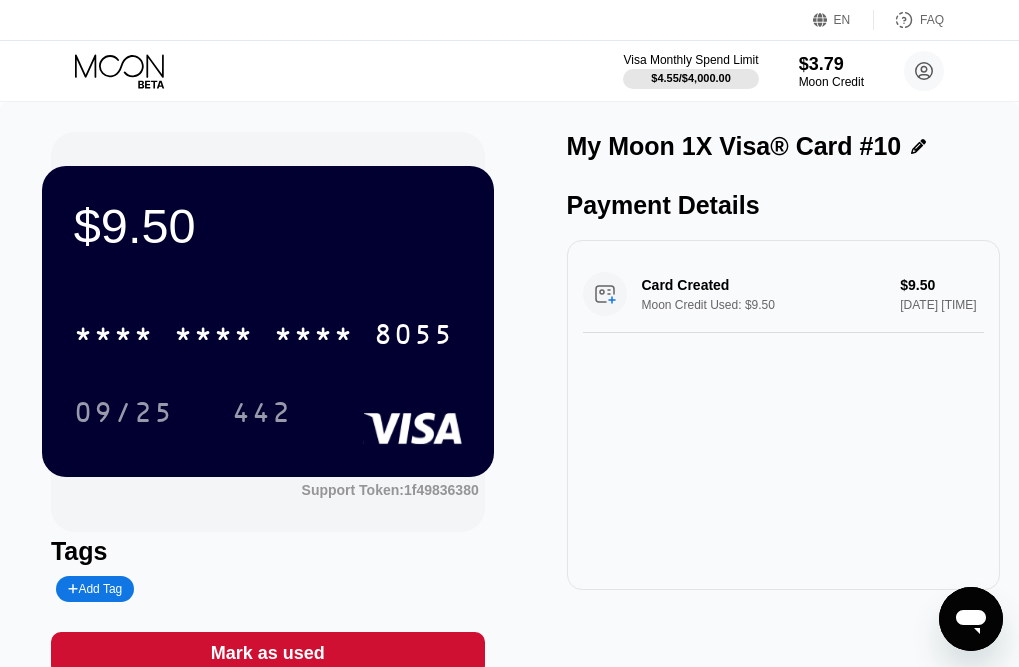 click 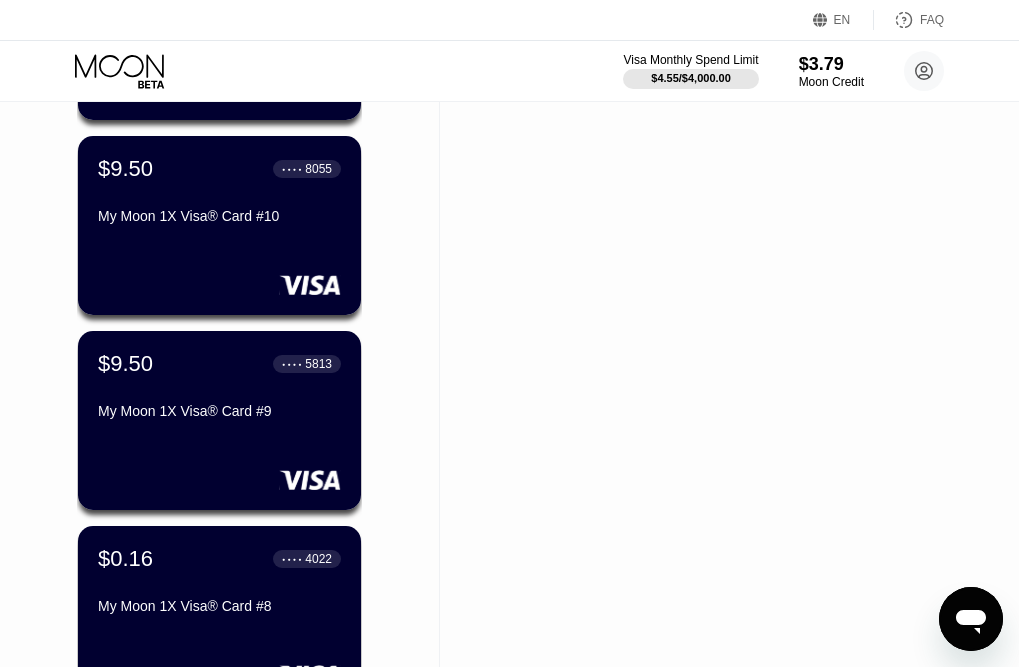 scroll, scrollTop: 3200, scrollLeft: 0, axis: vertical 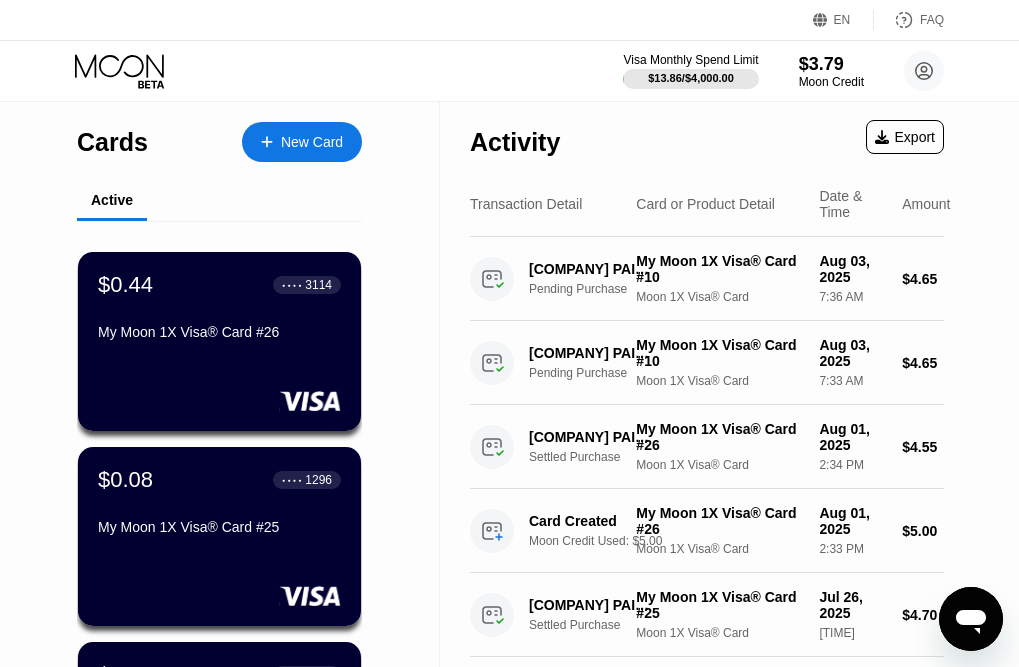 drag, startPoint x: 627, startPoint y: 191, endPoint x: 519, endPoint y: 199, distance: 108.29589 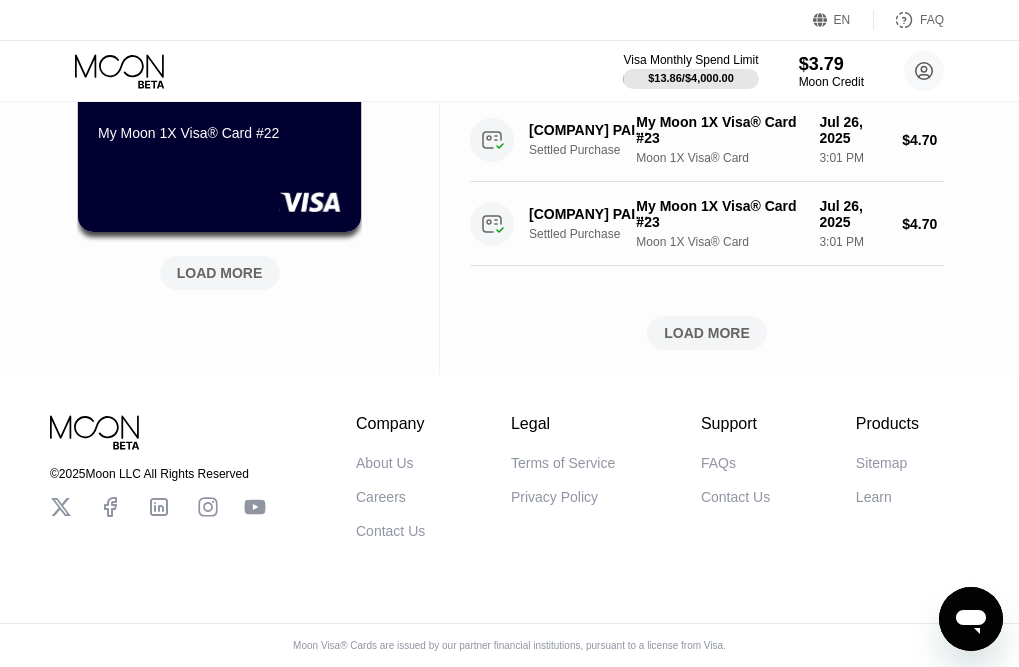 scroll, scrollTop: 796, scrollLeft: 0, axis: vertical 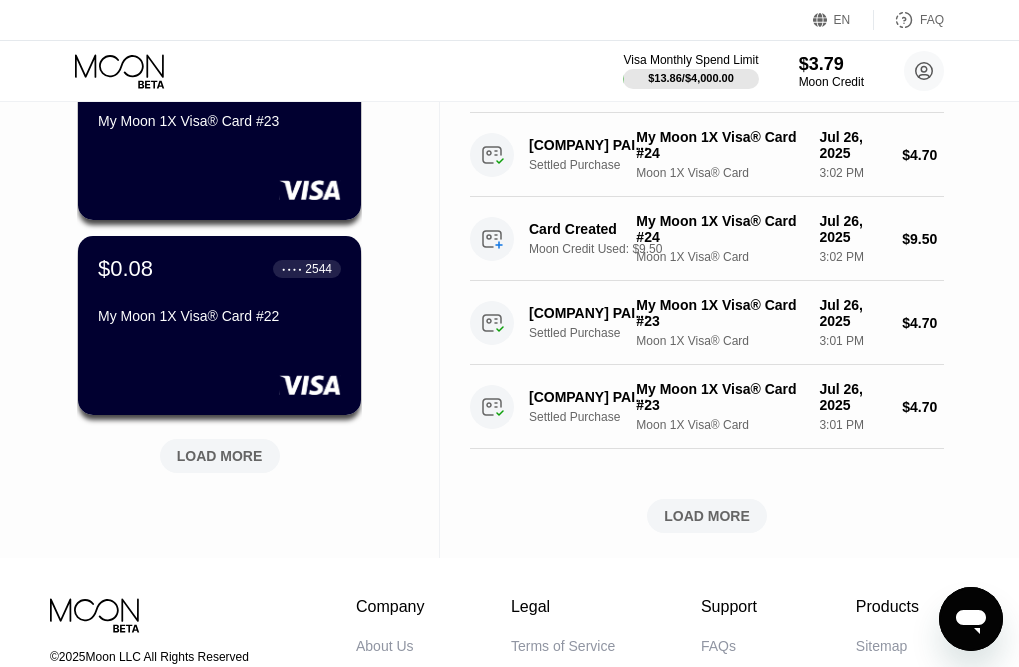 click on "LOAD MORE" at bounding box center [220, 456] 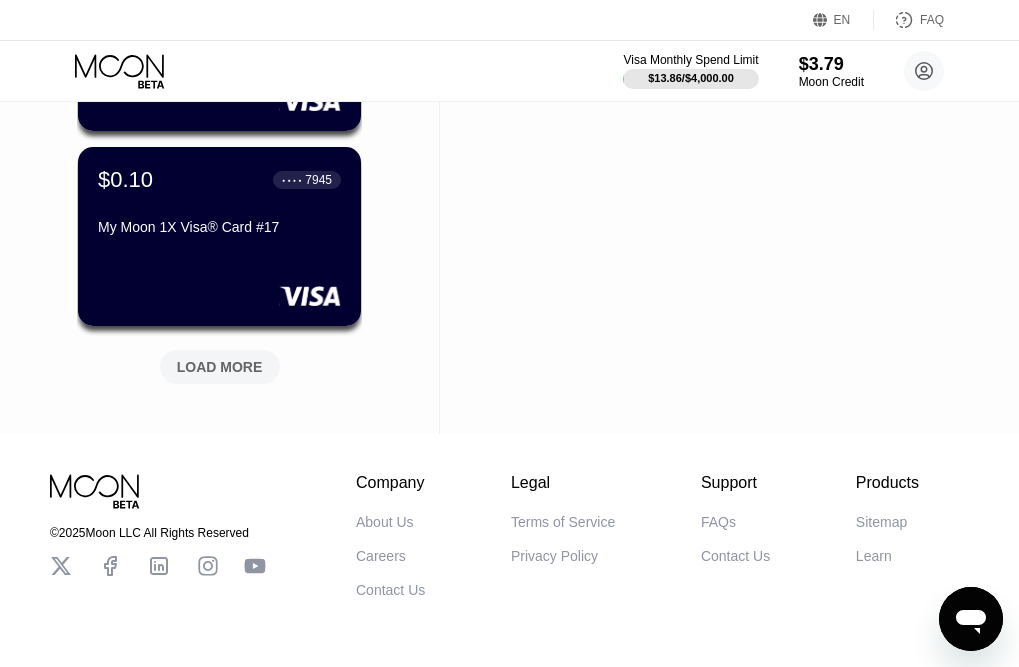 scroll, scrollTop: 1896, scrollLeft: 0, axis: vertical 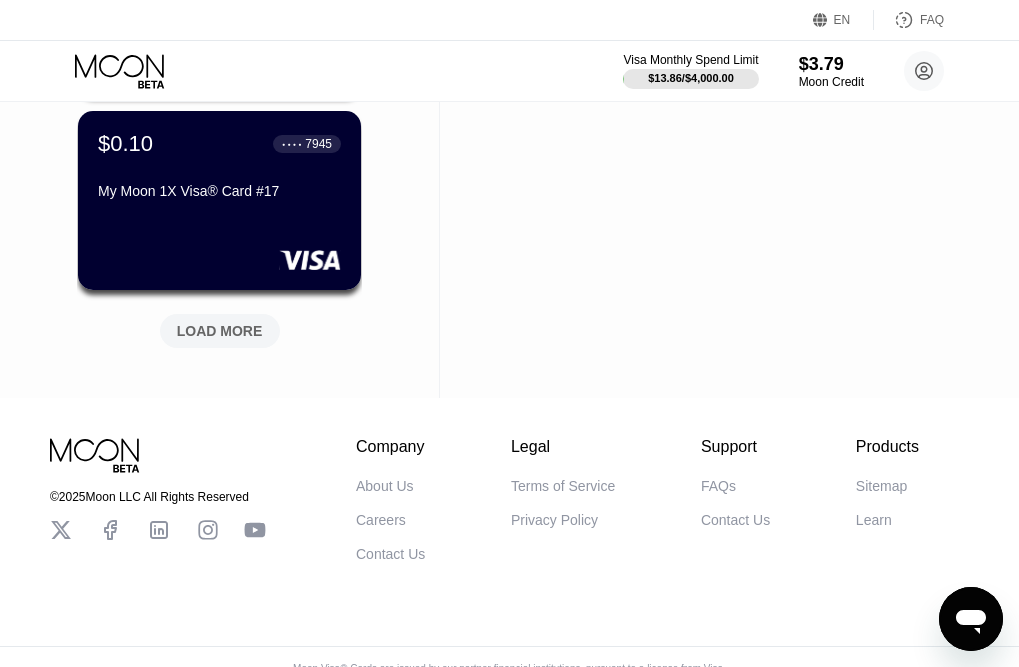 click on "LOAD MORE" at bounding box center [220, 331] 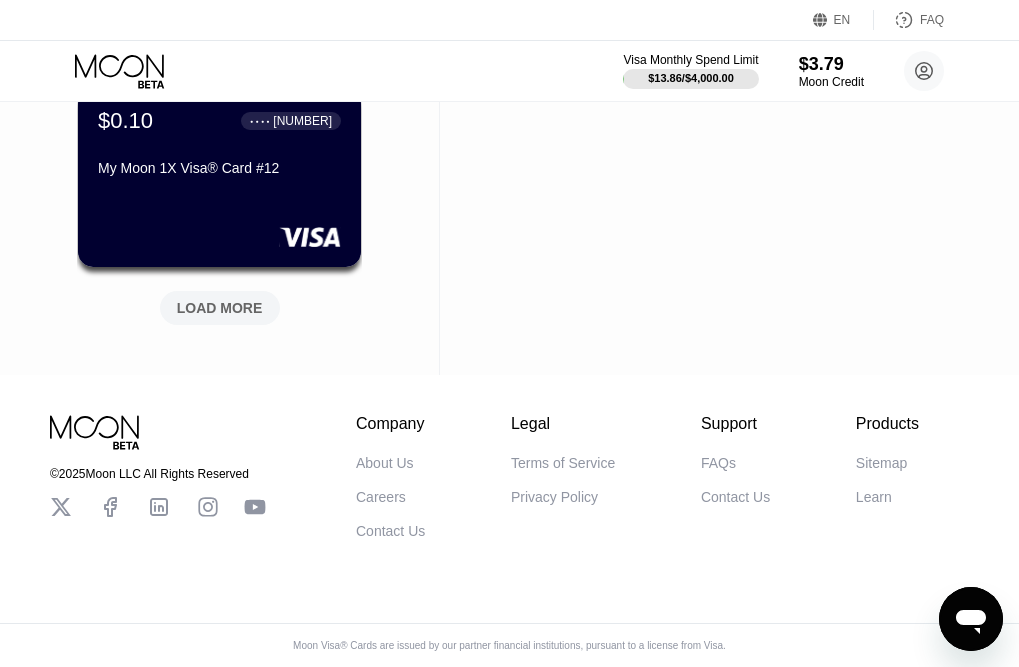 scroll, scrollTop: 2912, scrollLeft: 0, axis: vertical 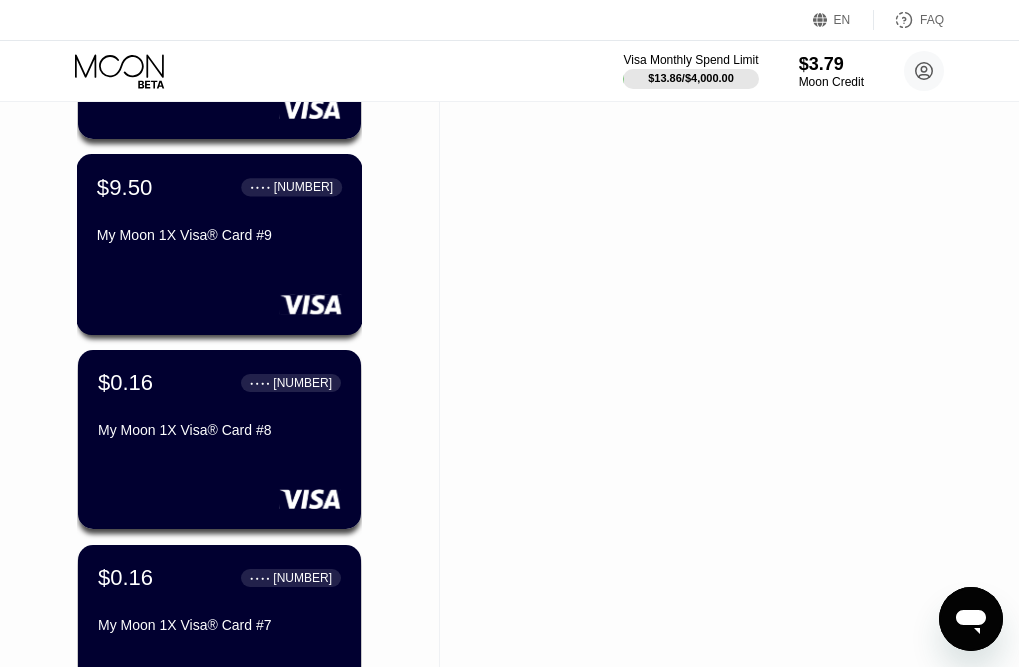 click on "$9.50 ● ● ● ● 5813 My Moon 1X Visa® Card #9" at bounding box center [220, 244] 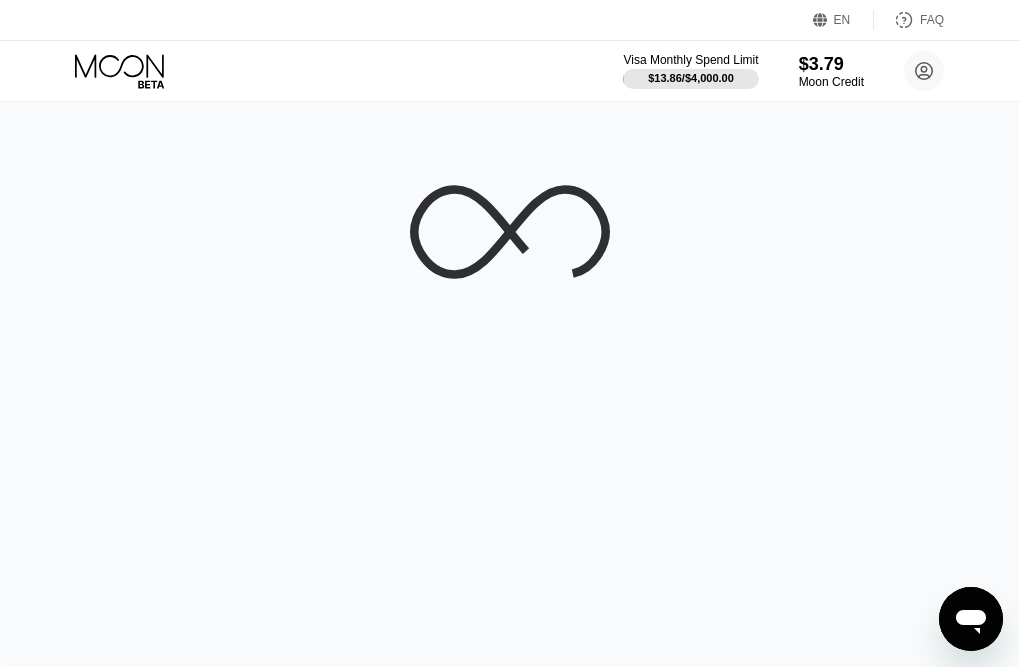 scroll, scrollTop: 0, scrollLeft: 0, axis: both 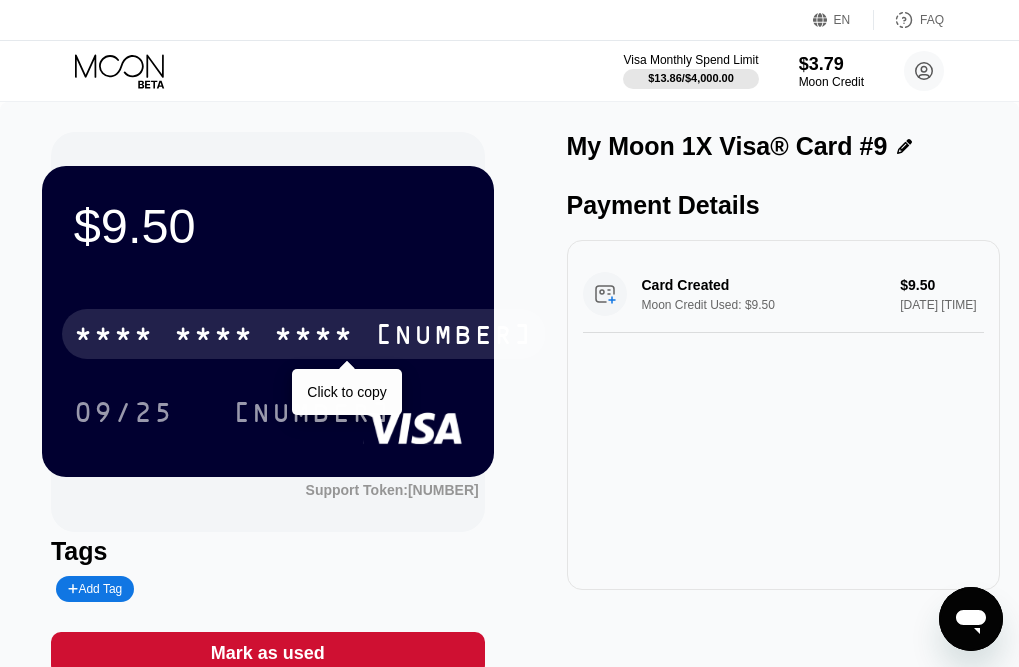 click on "* * * *" at bounding box center (214, 337) 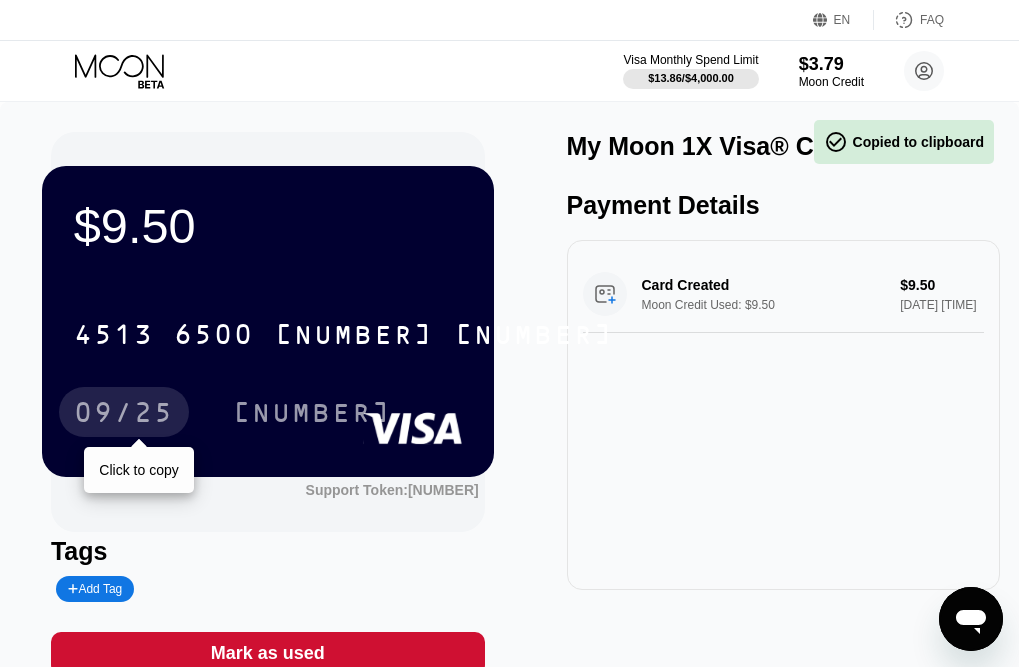 click on "09/25" at bounding box center [124, 415] 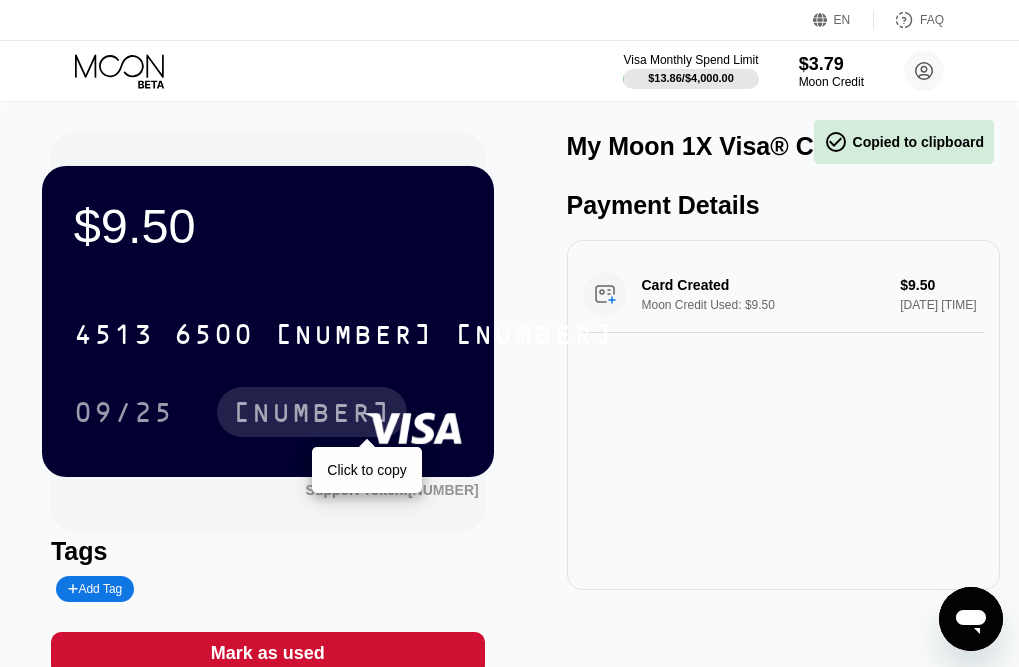 click on "963" at bounding box center [312, 412] 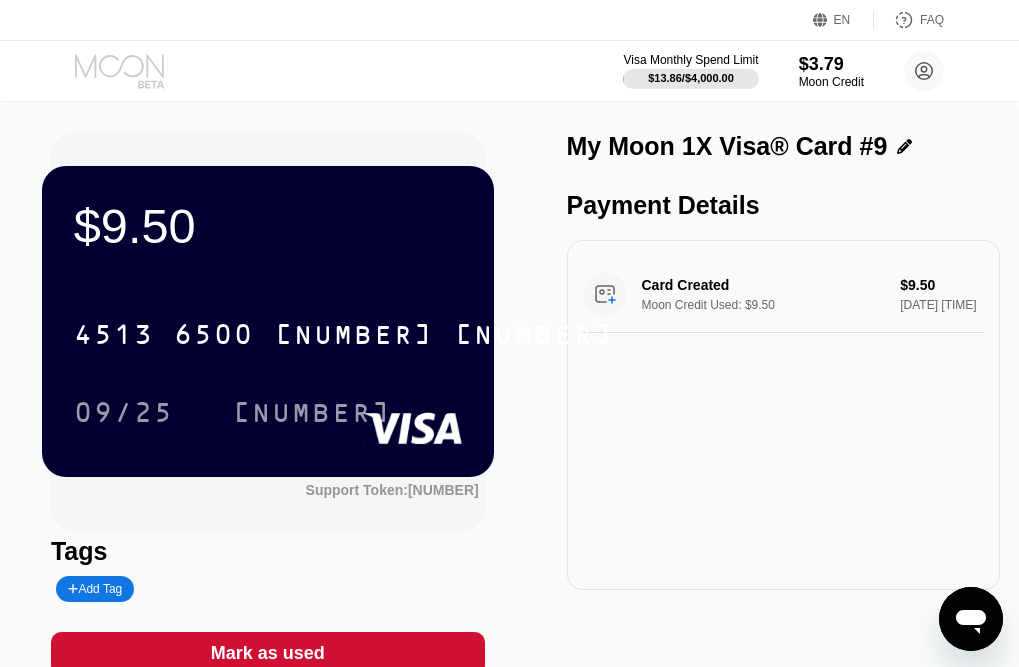 click 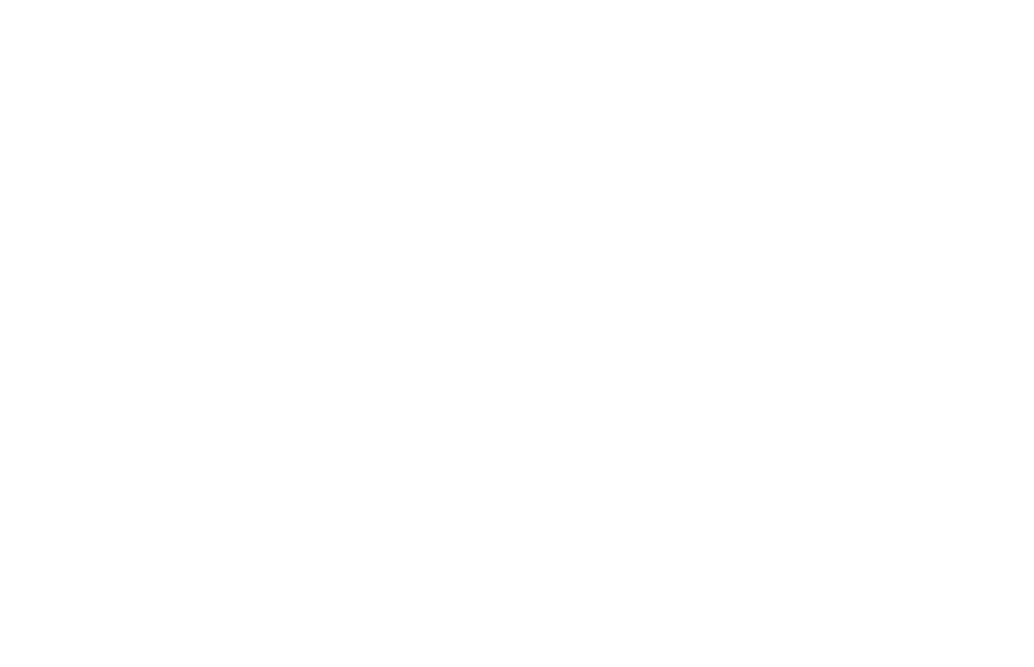 scroll, scrollTop: 0, scrollLeft: 0, axis: both 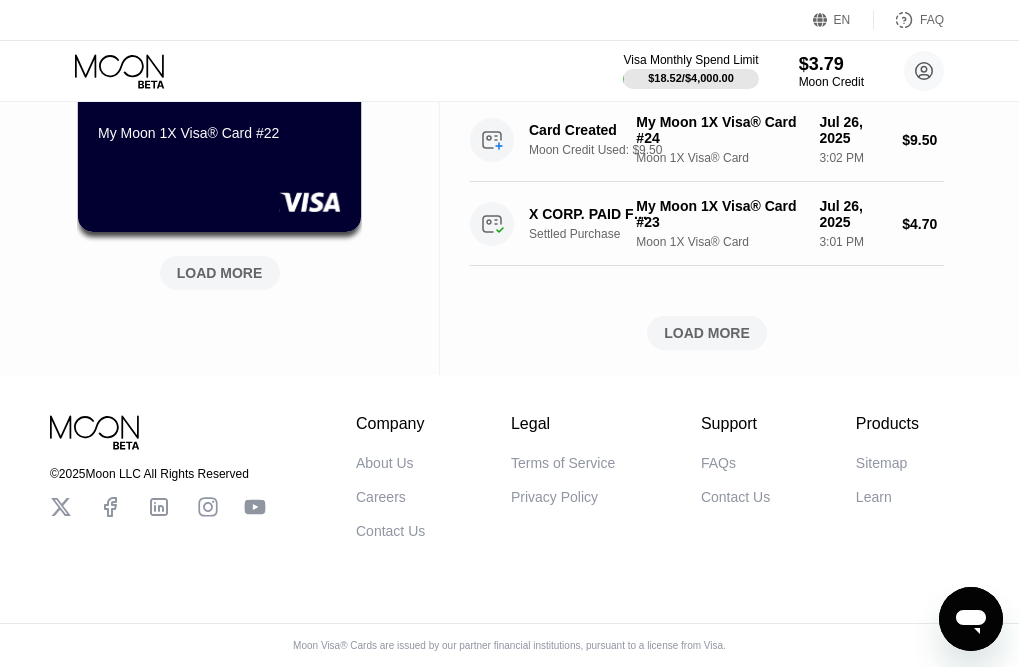 click on "LOAD MORE" at bounding box center (220, 273) 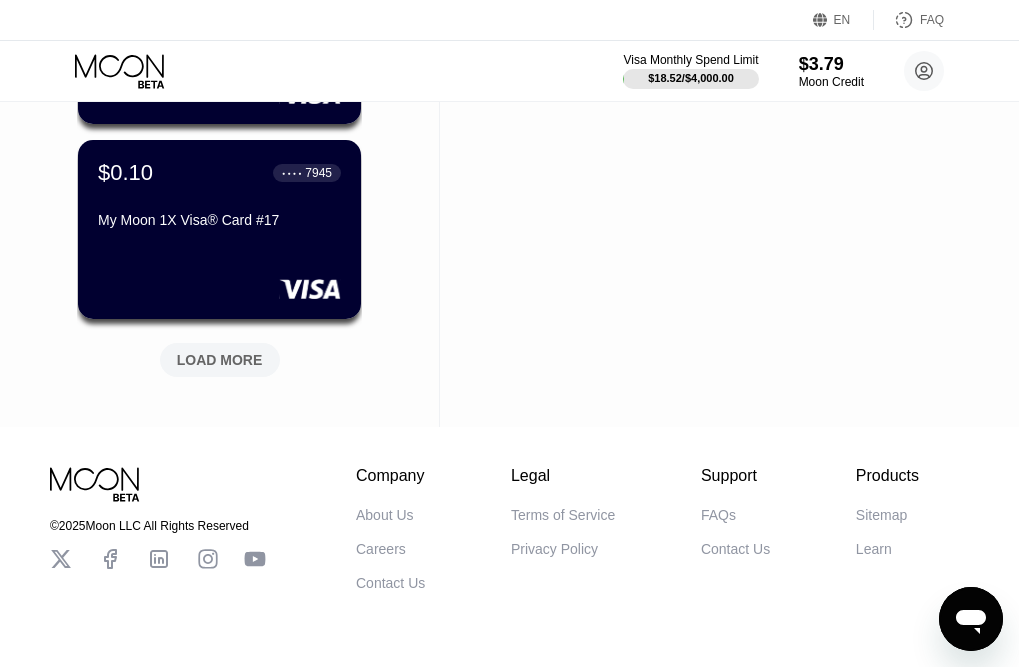scroll, scrollTop: 1896, scrollLeft: 0, axis: vertical 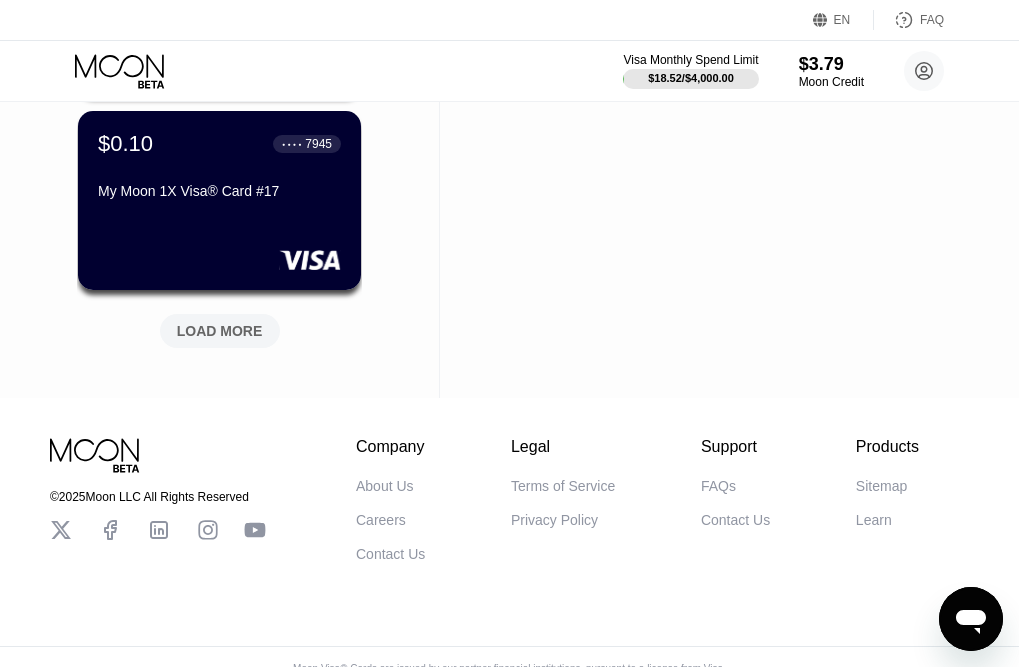 click on "LOAD MORE" at bounding box center [220, 331] 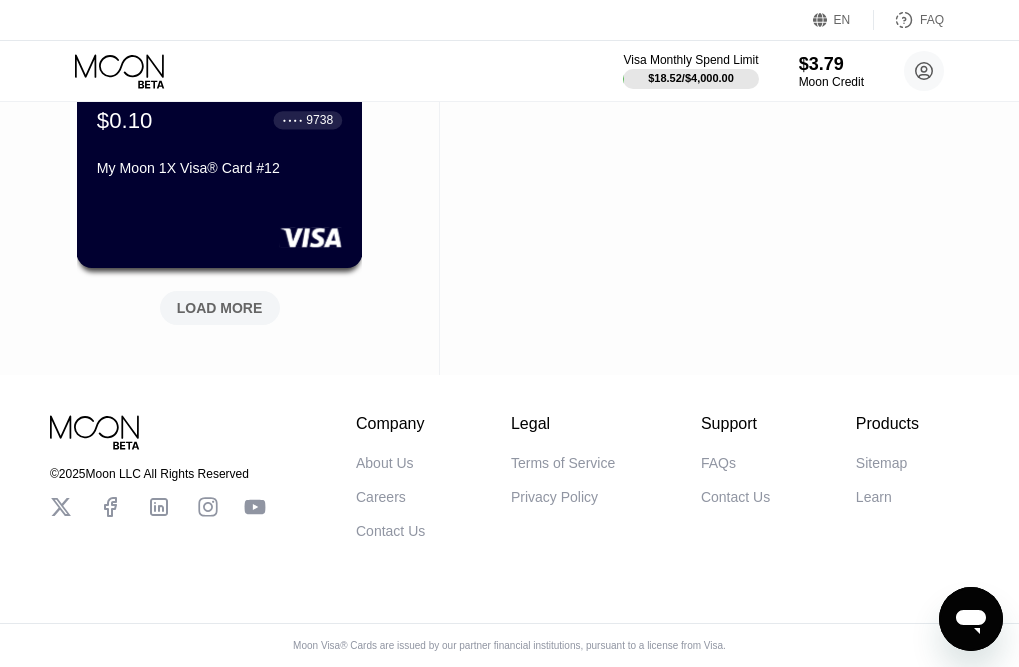 scroll, scrollTop: 2912, scrollLeft: 0, axis: vertical 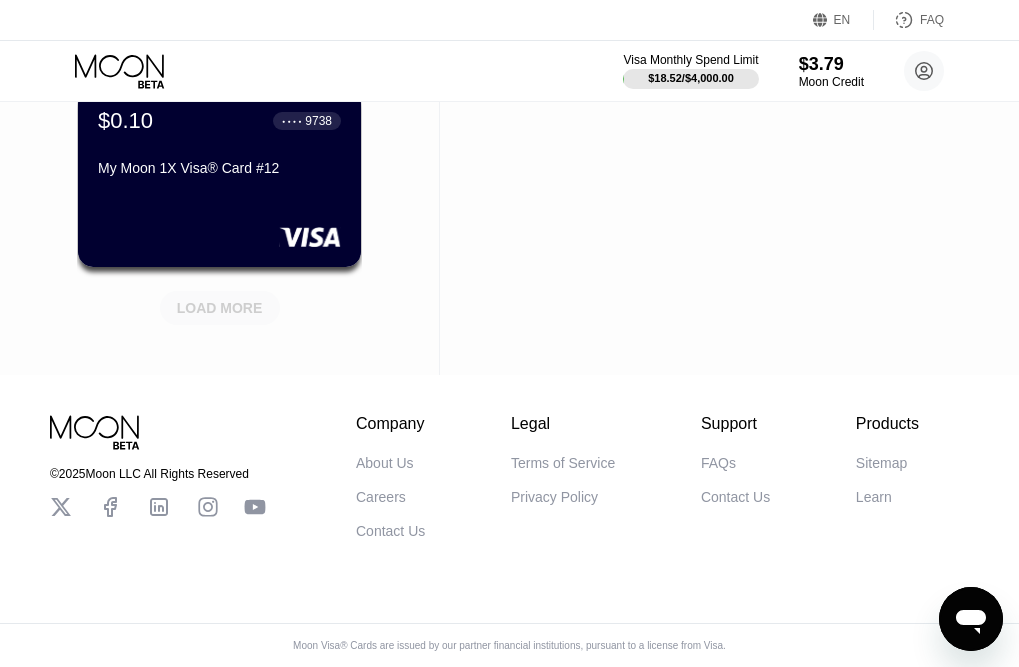 click on "LOAD MORE" at bounding box center (220, 308) 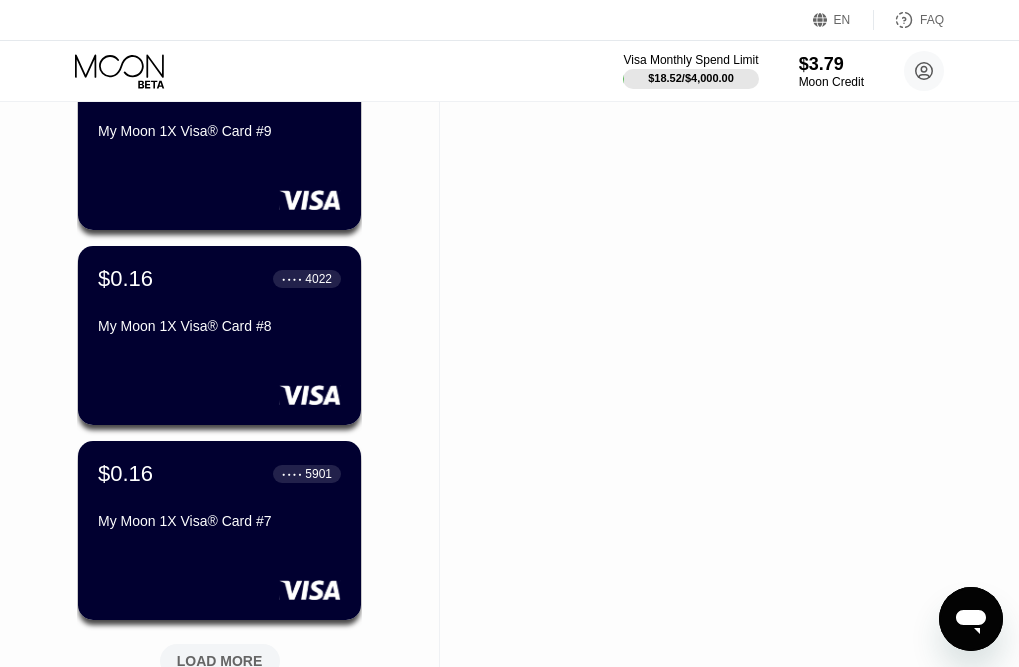 scroll, scrollTop: 3400, scrollLeft: 0, axis: vertical 